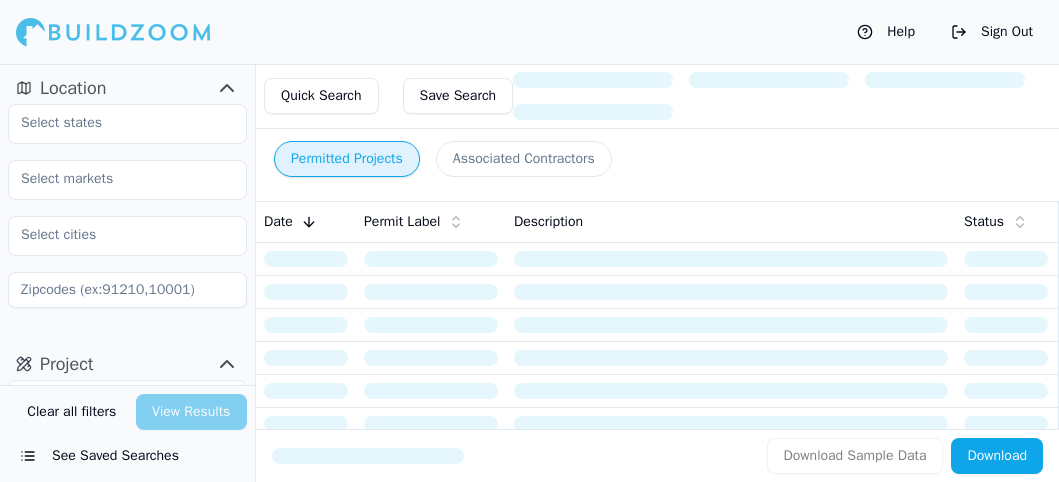 scroll, scrollTop: 0, scrollLeft: 0, axis: both 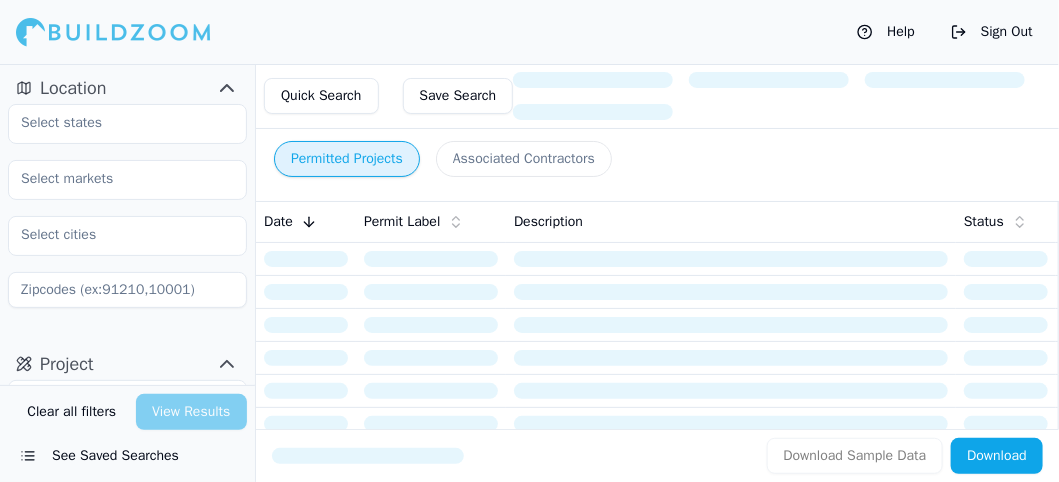 click on "See Saved Searches" at bounding box center (127, 456) 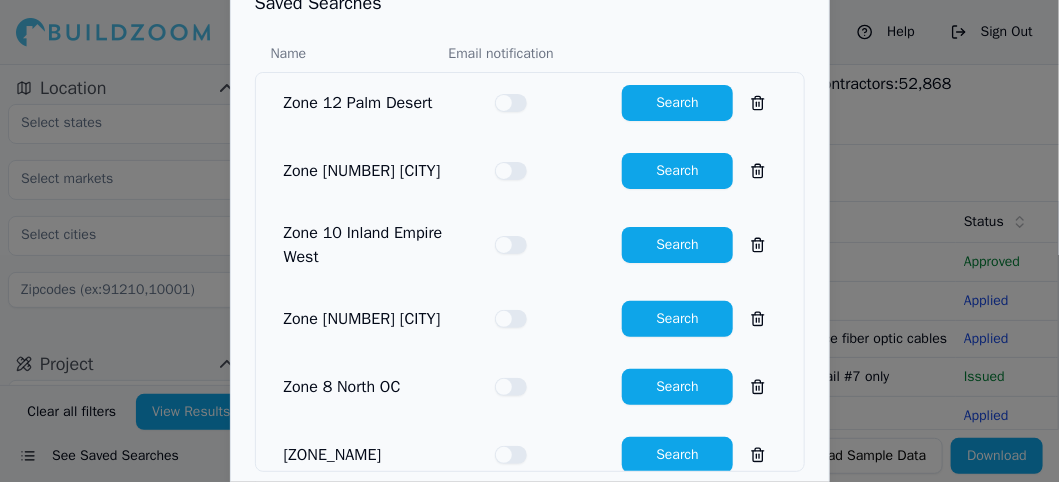 click on "Search" at bounding box center [677, 103] 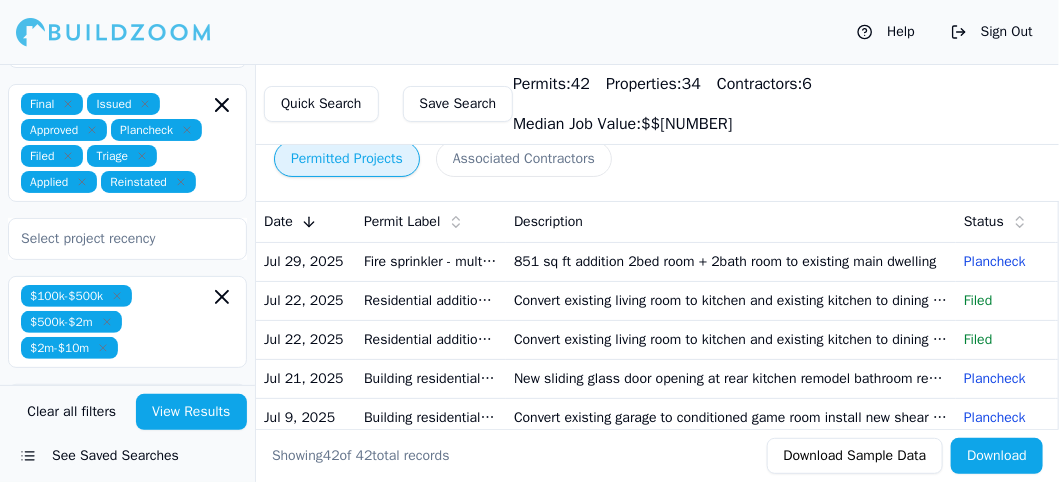 scroll, scrollTop: 20, scrollLeft: 0, axis: vertical 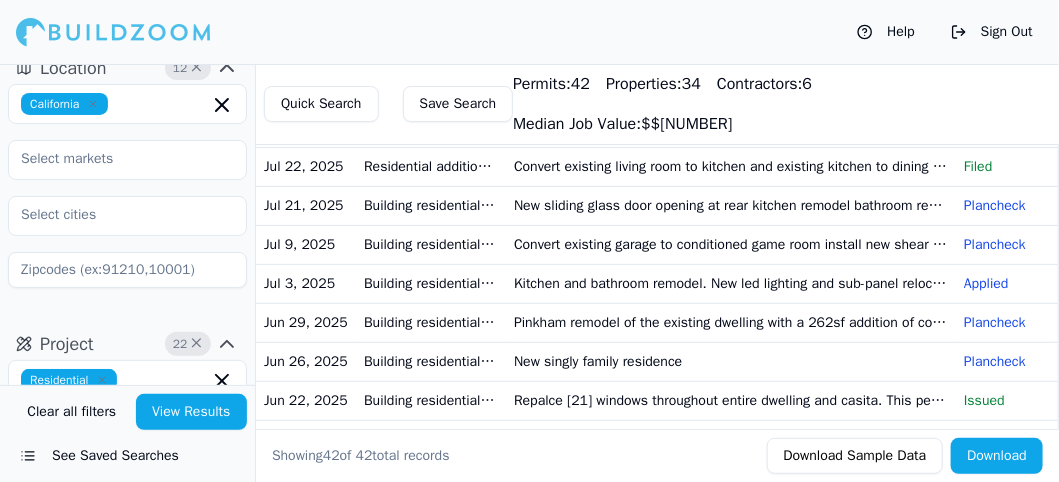 click on "Pinkham remodel of the existing dwelling with a 262sf addition of conditioned living space and 566sf attached garage addition [lfv engineering]. This permit excludes site walls pool and spas. 2022 california building codes" at bounding box center (731, 322) 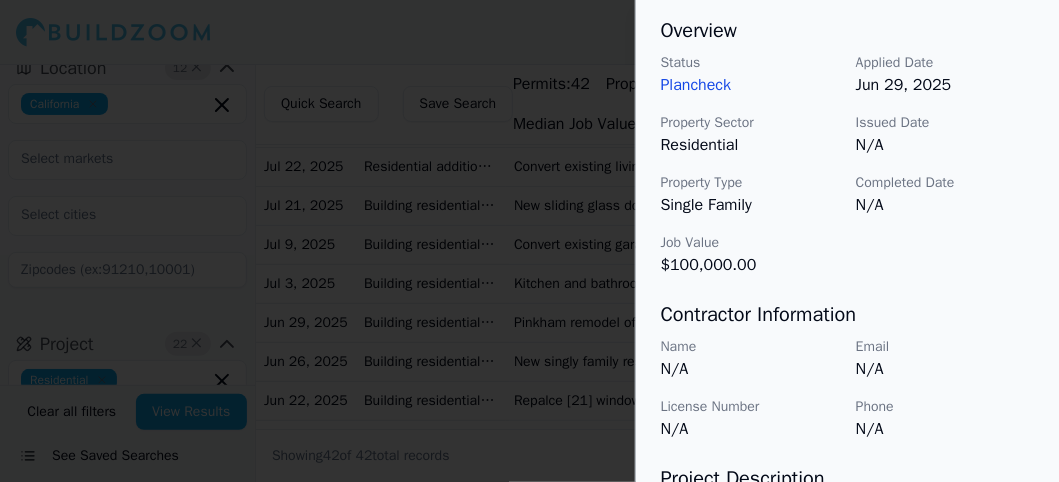 scroll, scrollTop: 667, scrollLeft: 0, axis: vertical 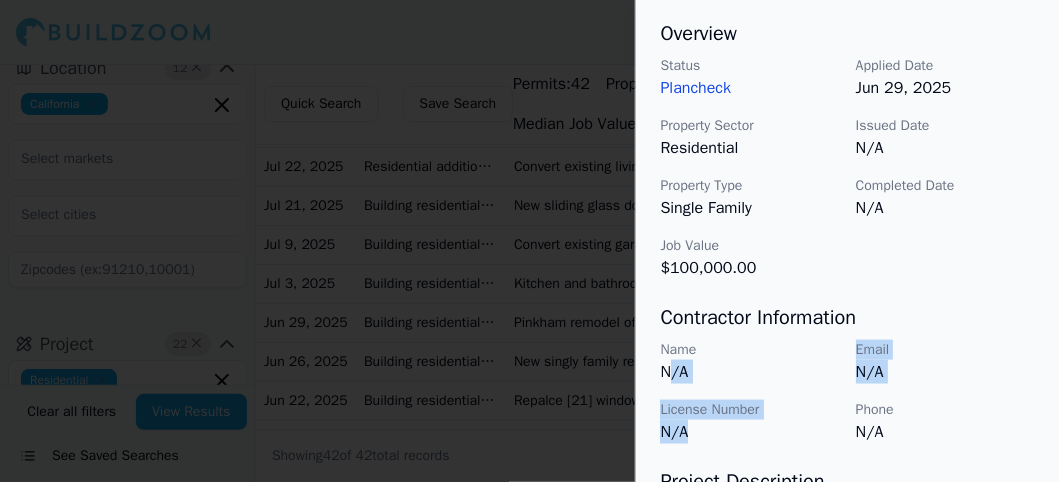 drag, startPoint x: 673, startPoint y: 364, endPoint x: 721, endPoint y: 430, distance: 81.608826 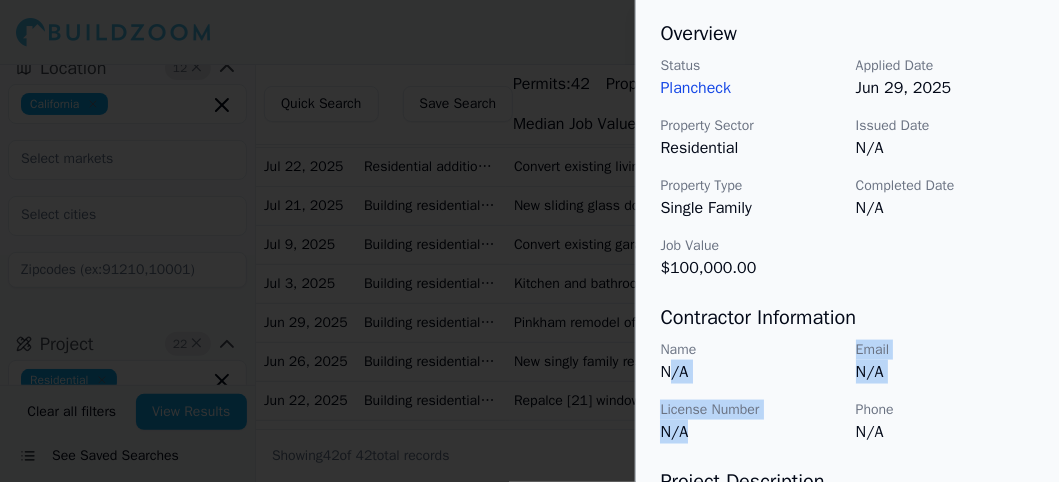 scroll, scrollTop: 0, scrollLeft: 0, axis: both 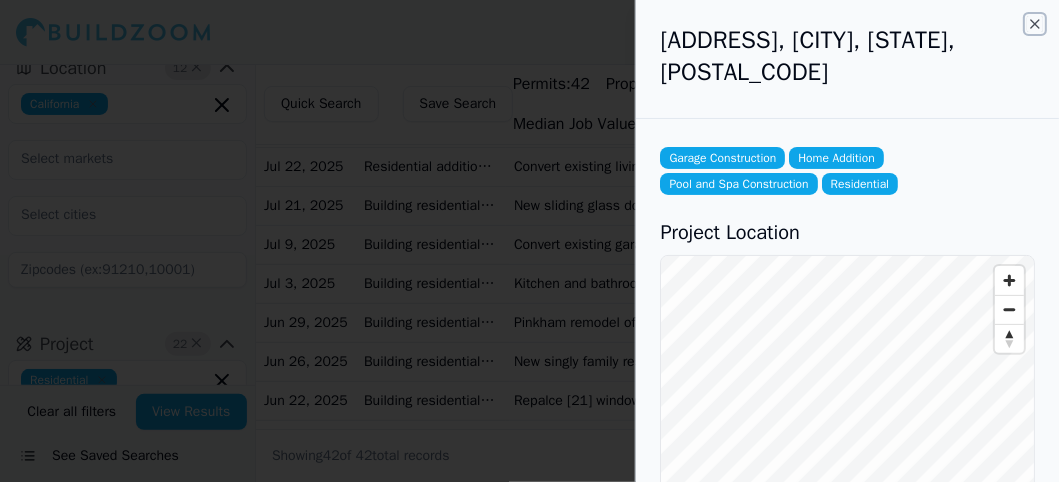 click 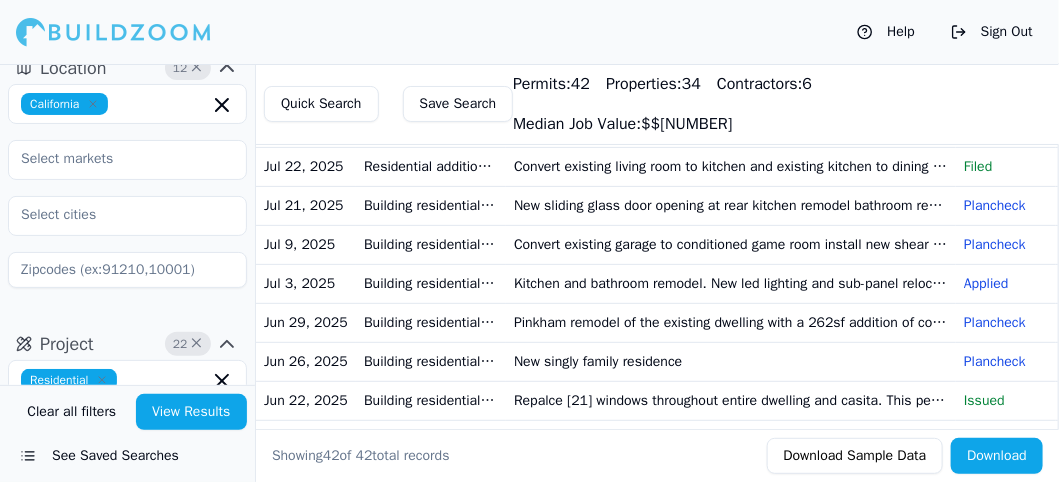 click on "New sliding glass door opening at rear kitchen remodel bathroom remodel remove fireplace move laundry to primary closet convert laundry into pantry" at bounding box center (731, 205) 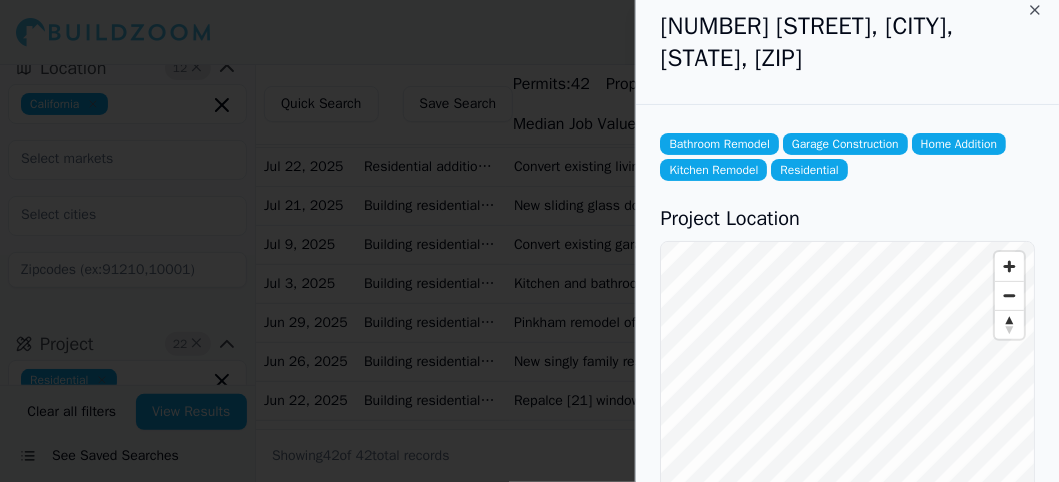 scroll, scrollTop: 0, scrollLeft: 0, axis: both 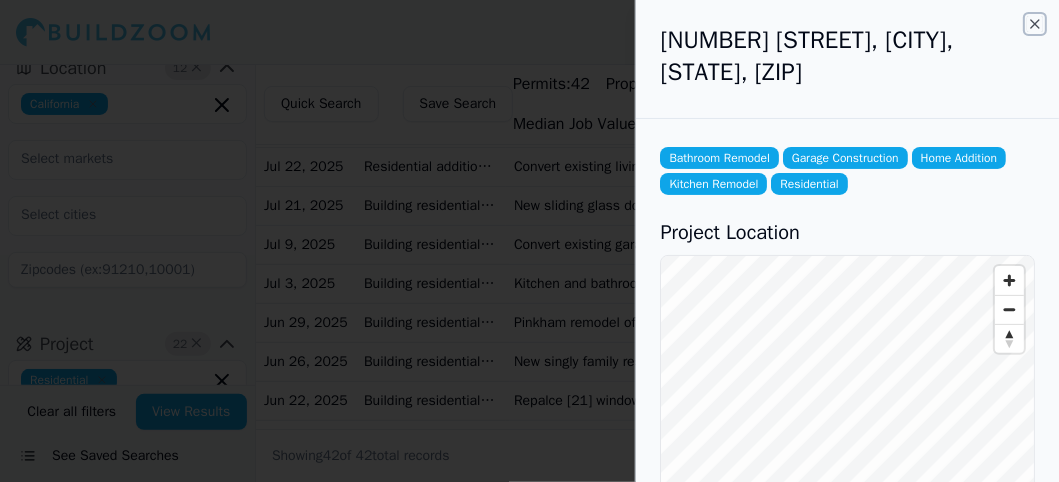 click 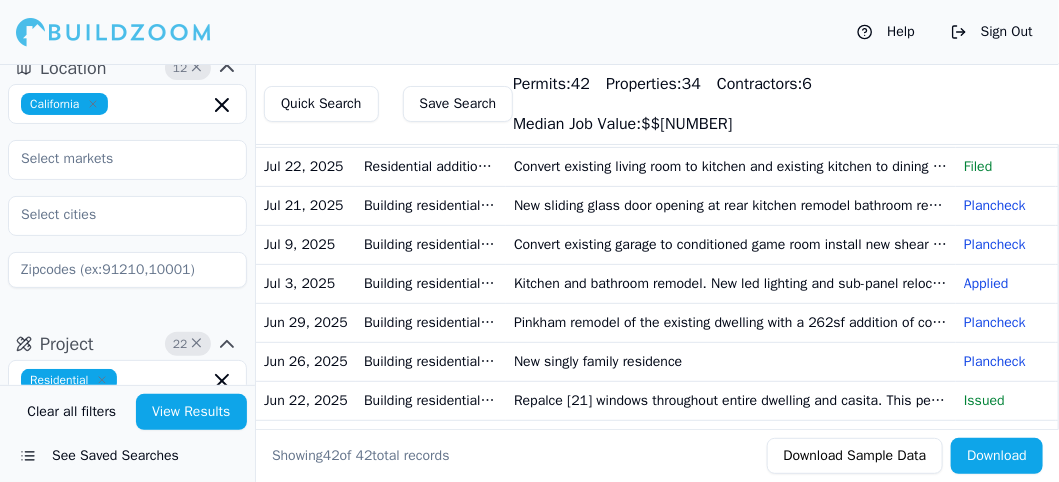 scroll, scrollTop: 0, scrollLeft: 0, axis: both 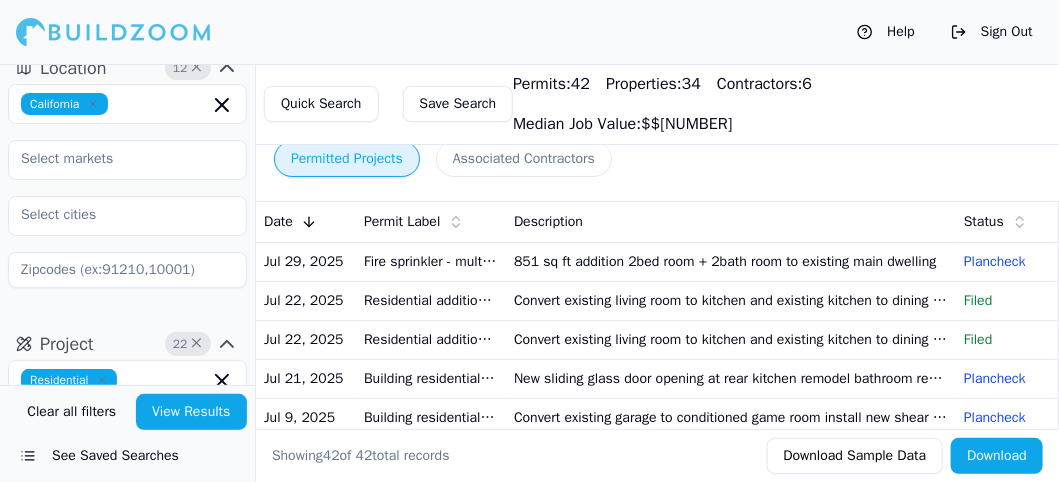 click on "851 sq ft addition 2bed room + 2bath room to existing main dwelling" at bounding box center (731, 261) 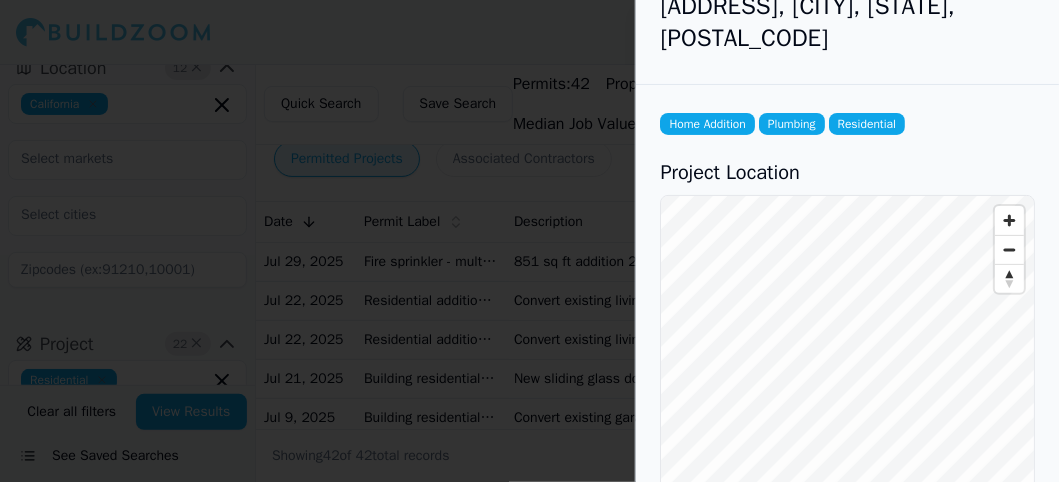 scroll, scrollTop: 0, scrollLeft: 0, axis: both 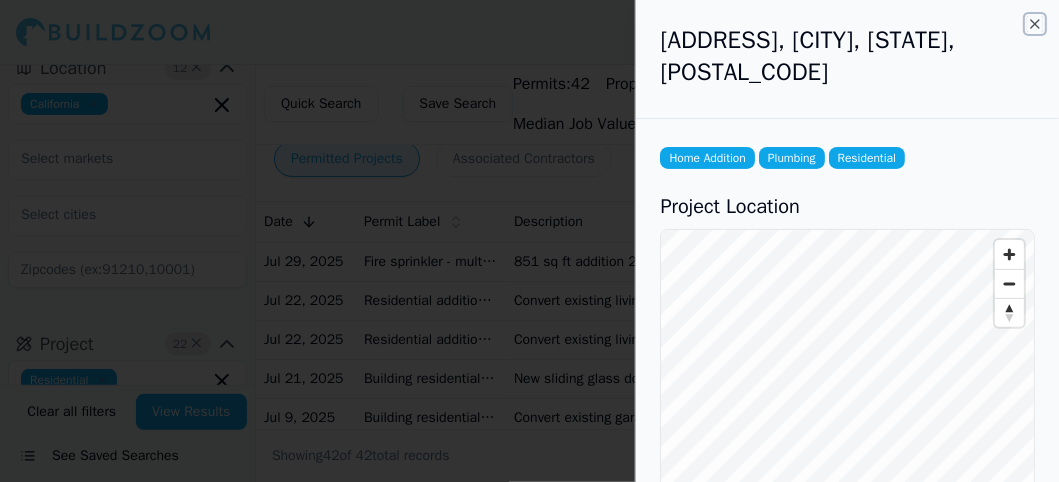 click 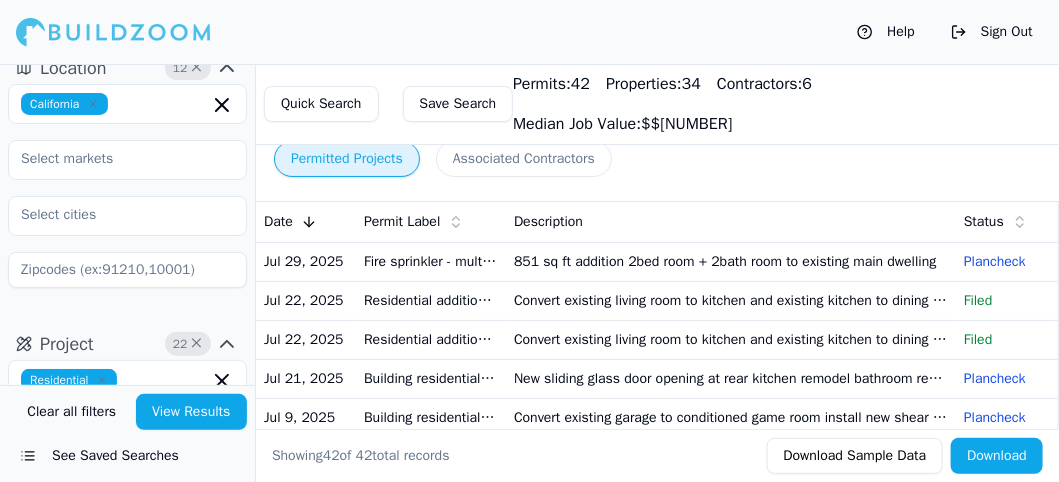 click on "See Saved Searches" at bounding box center (127, 456) 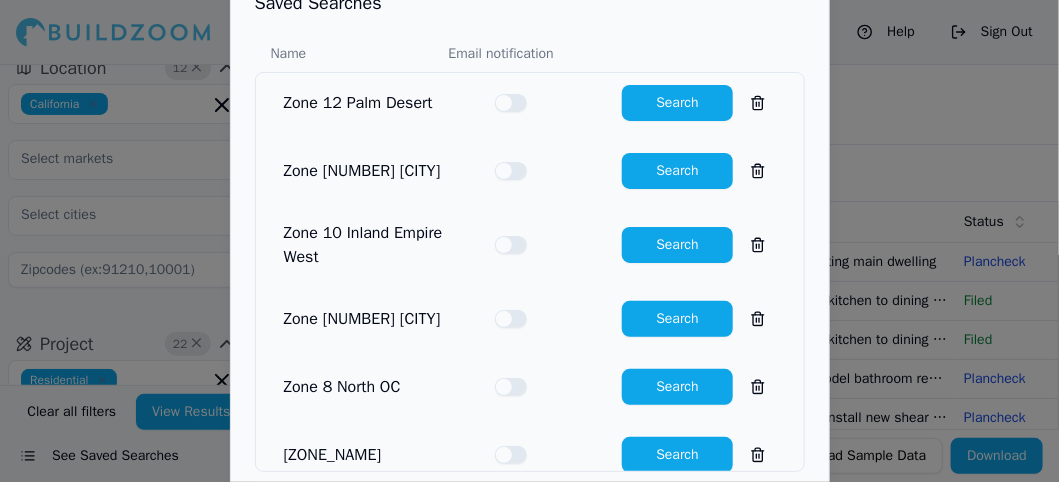 click on "Search" at bounding box center [677, 387] 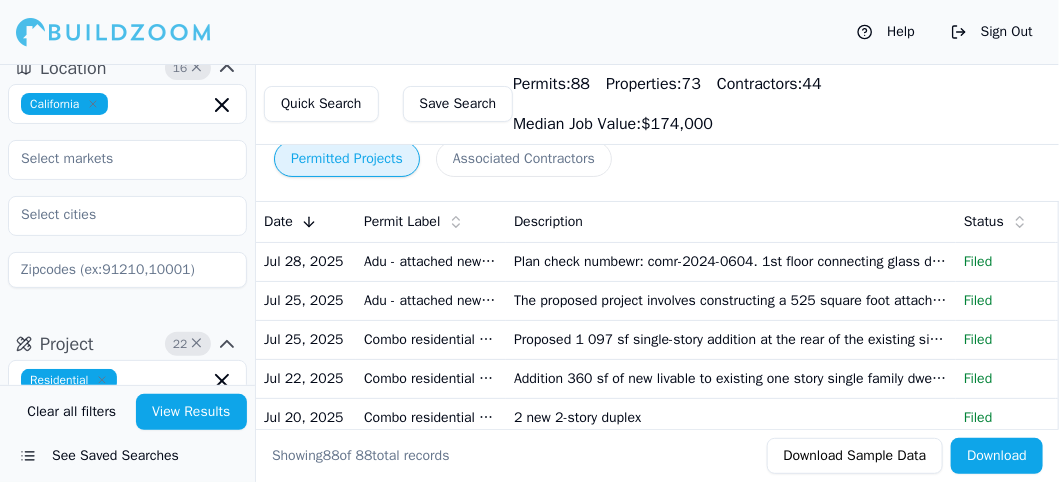 click on "Proposed 1 097 sf single-story addition at the rear of the existing single-family residence to include 1 bedroom 1& 1/2 bathroom a walk-in closet and circulation areas. Scope includes new foundation framing roofing and mep systems per cbc and local codes. A covered patio is also proposed on the side yard. Nfpa 13d fire sprinkler system to be installed" at bounding box center [731, 339] 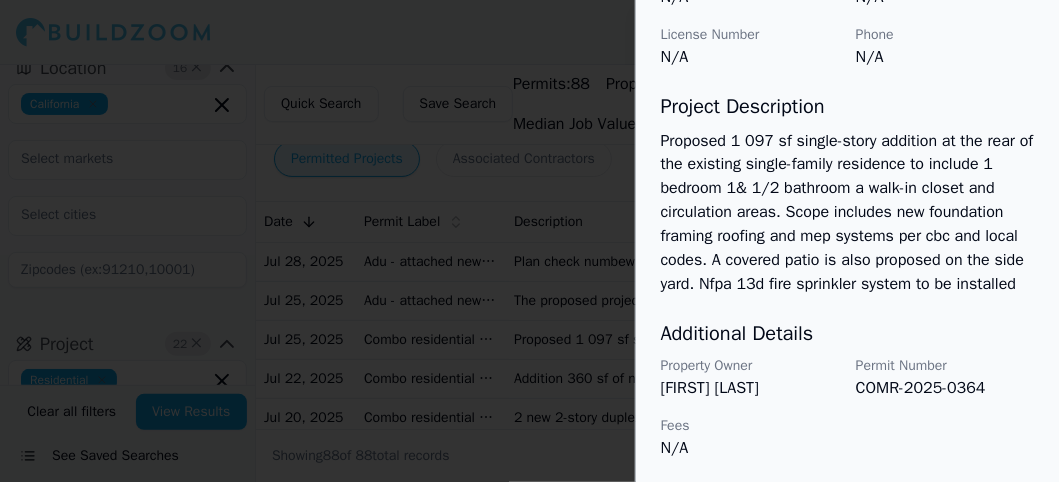 scroll, scrollTop: 0, scrollLeft: 0, axis: both 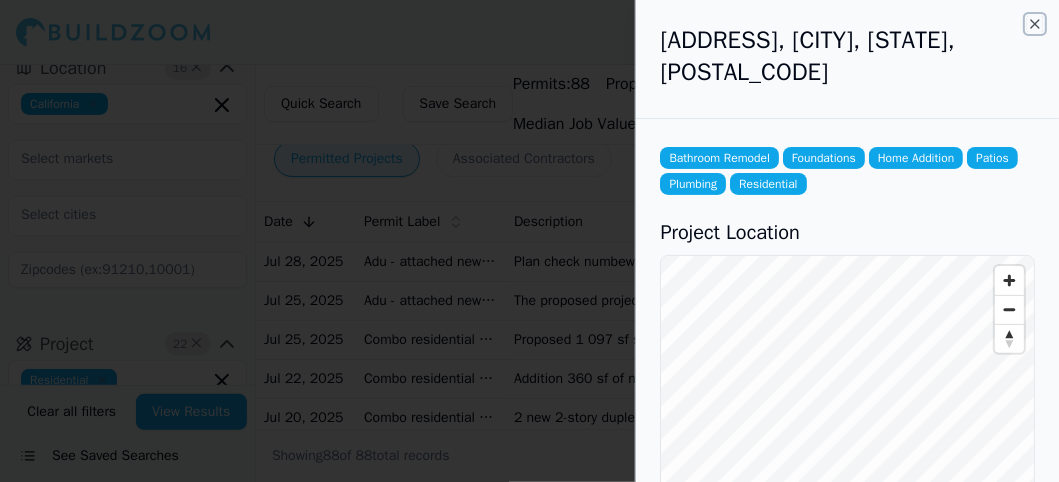 click 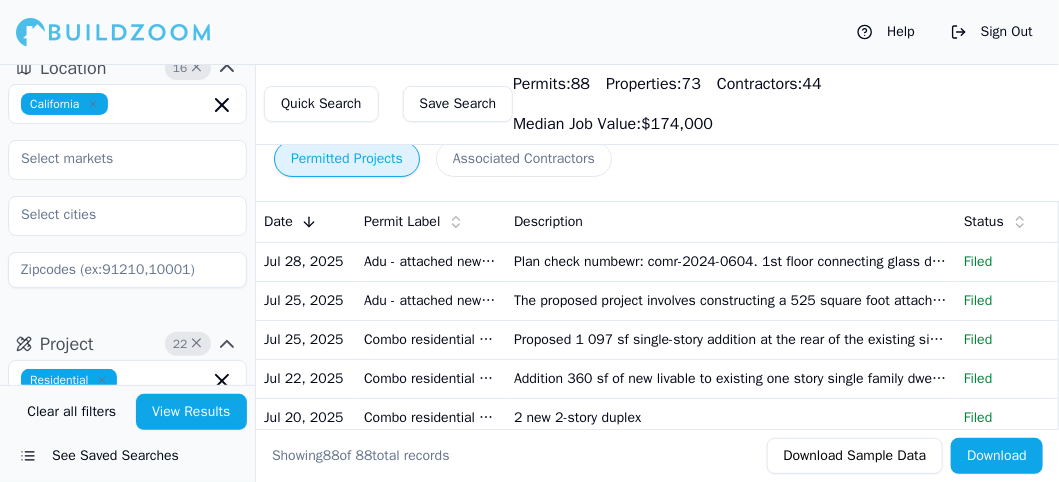 click on "Associated Contractors" at bounding box center [524, 159] 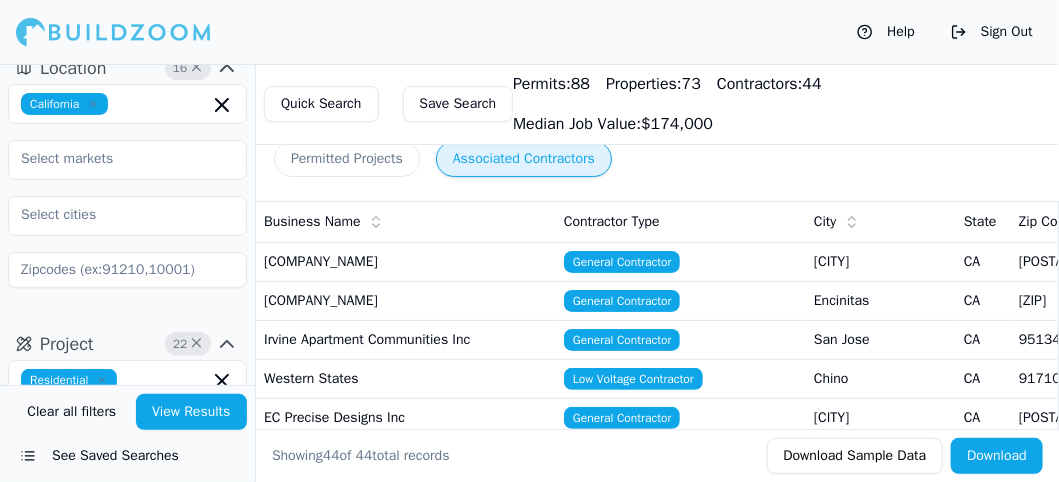 click on "Permitted Projects" at bounding box center [347, 159] 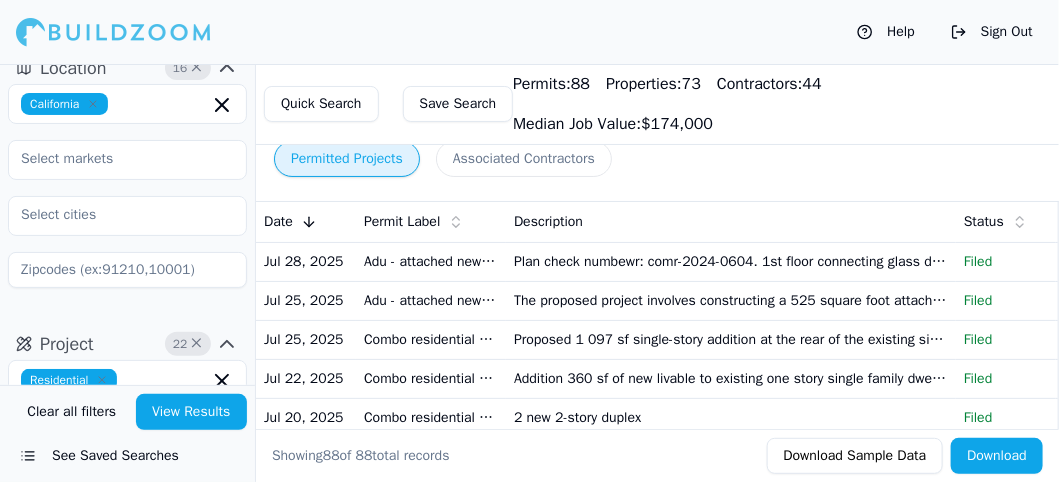 scroll, scrollTop: 206, scrollLeft: 0, axis: vertical 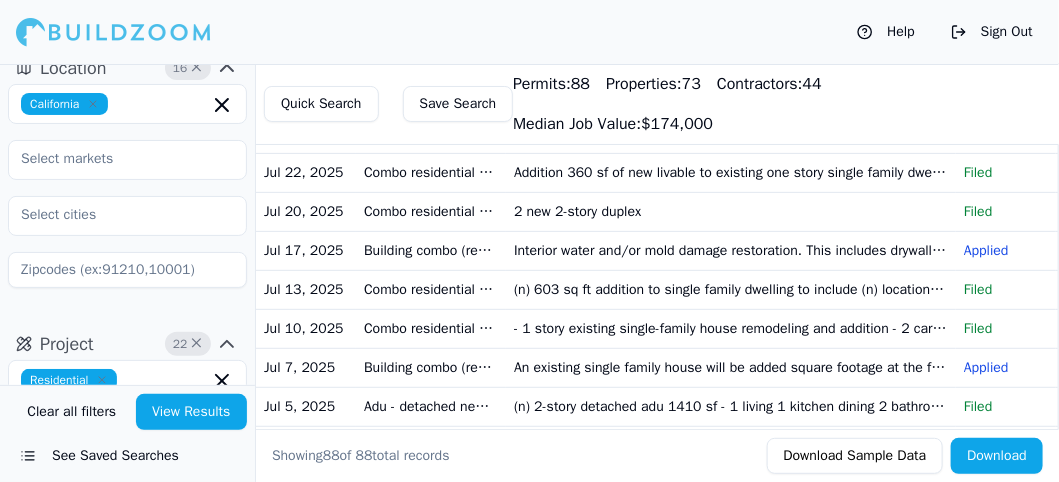 click on "2 new 2-story duplex" at bounding box center [731, 211] 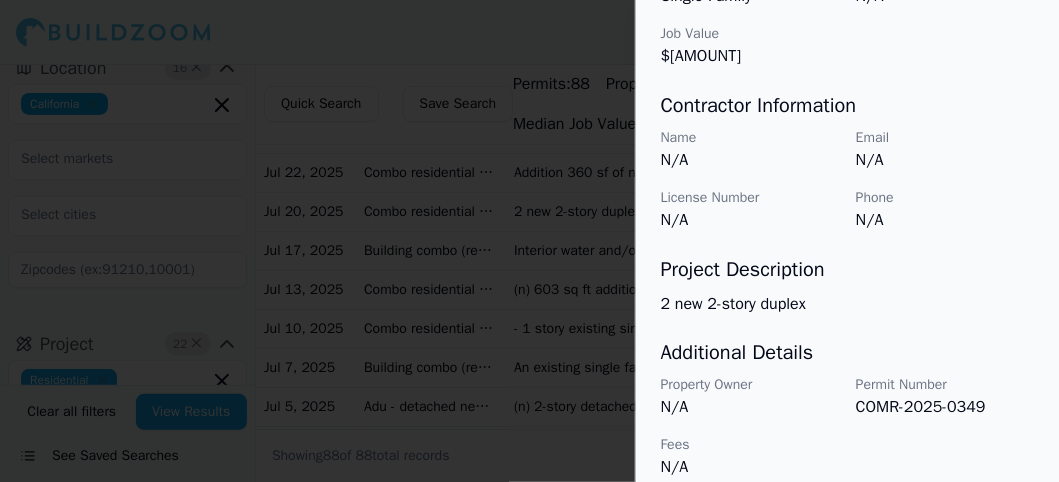 scroll, scrollTop: 0, scrollLeft: 0, axis: both 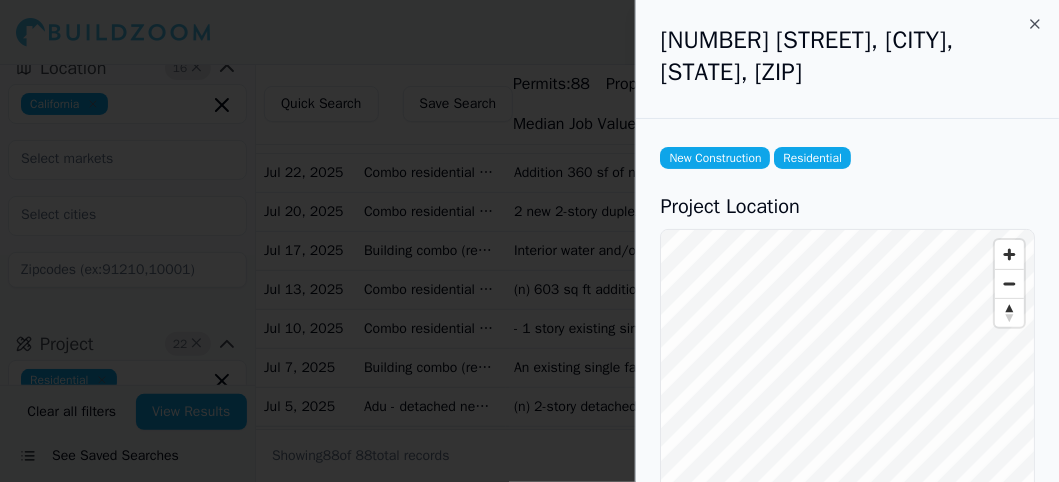 click on "[NUMBER] [STREET], [CITY], [STATE], [ZIP]" at bounding box center [847, 59] 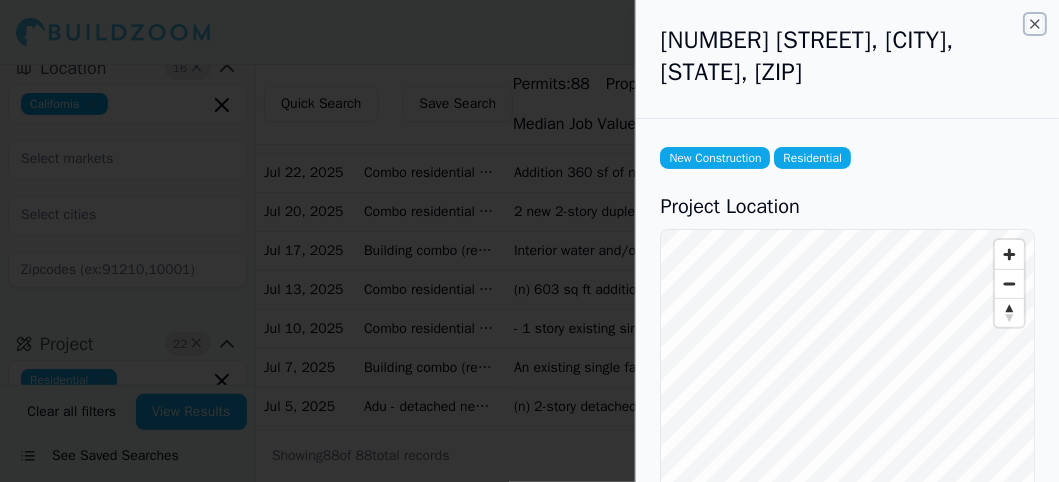 click 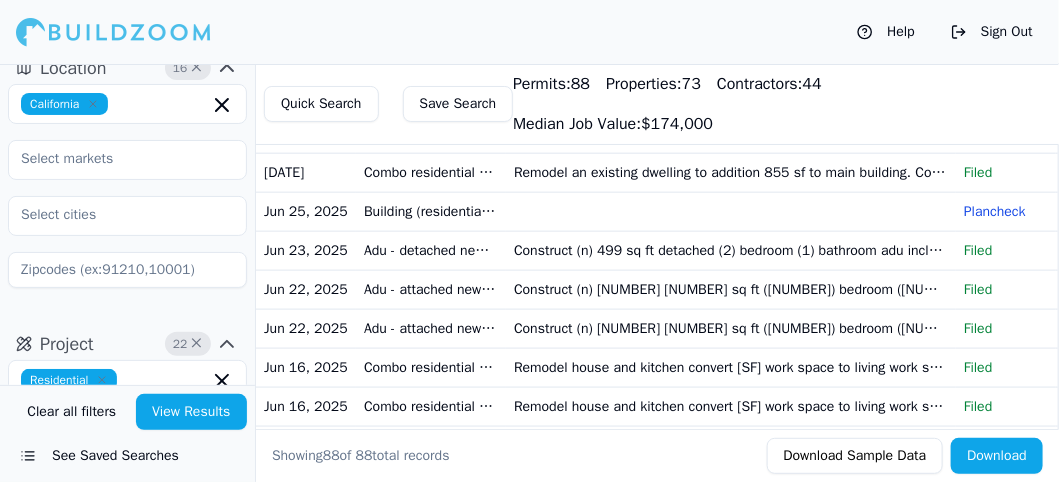 scroll, scrollTop: 1133, scrollLeft: 0, axis: vertical 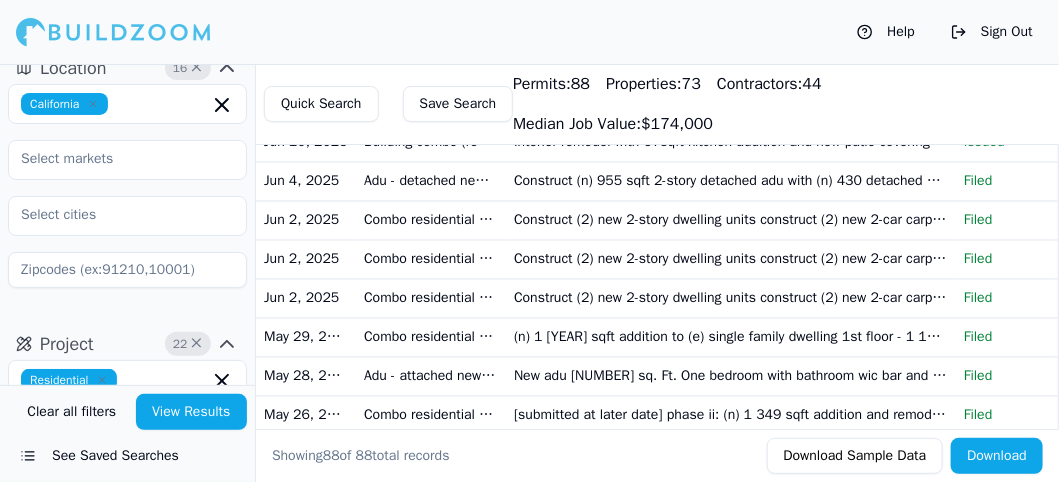 click on "Construct (n) [NUMBER] [NUMBER] sq ft ([NUMBER]) bedroom ([NUMBER]) bathroom detached adu with ([NUMBER]) [NUMBER] sq ft balconies construct (n) [NUMBER] sq ft porte-cochere attached to adu includes all mechanical electrical and plumbing as per approved plans [NUMBER] [NUMBER] sq. Ft. Adu" at bounding box center (731, -92) 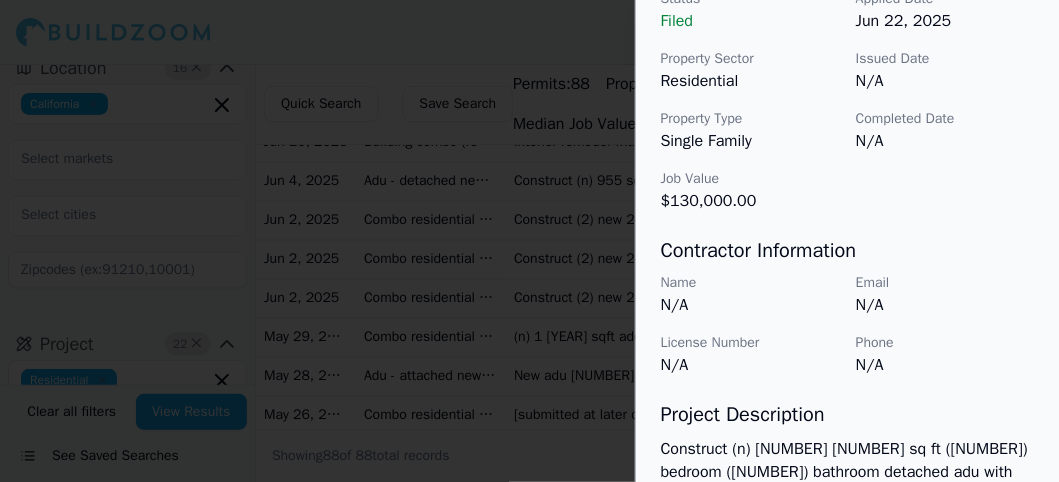 scroll, scrollTop: 0, scrollLeft: 0, axis: both 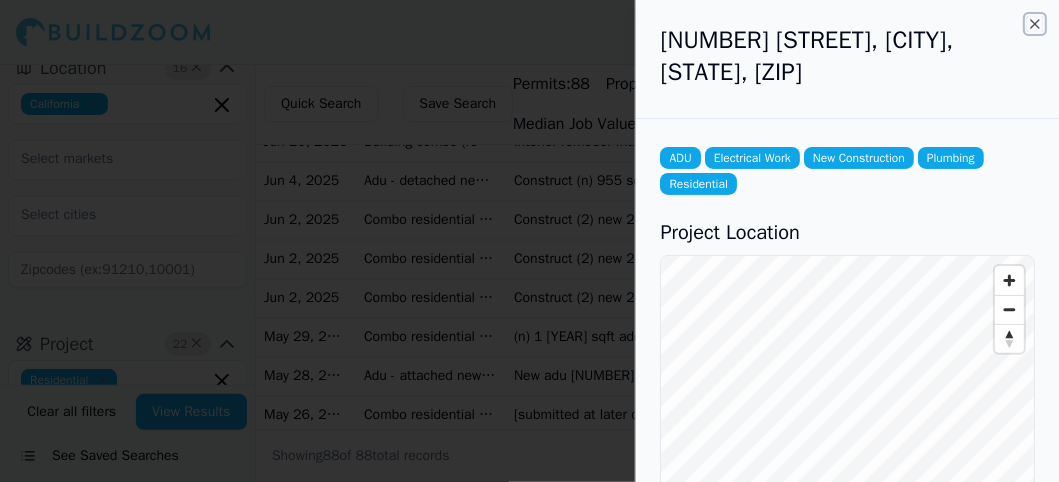 click 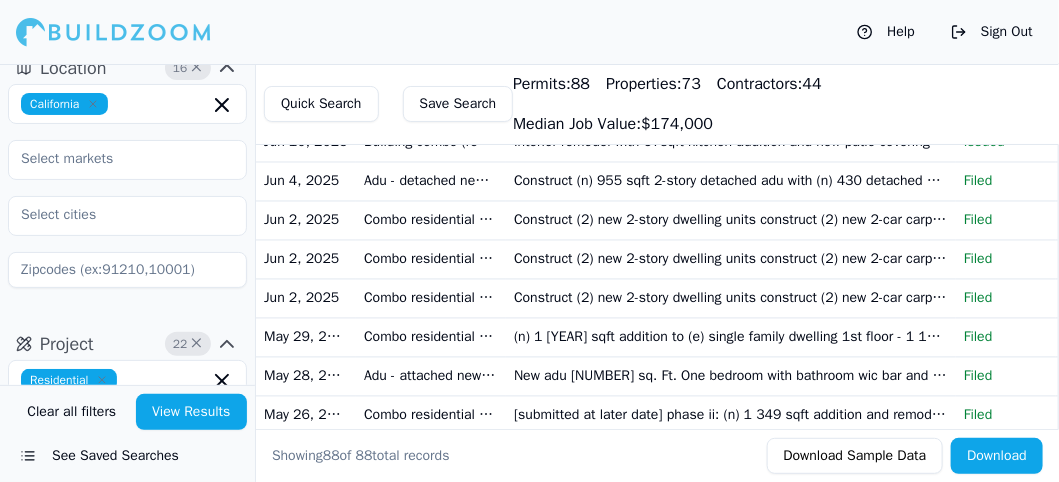 click on "See Saved Searches" at bounding box center [127, 456] 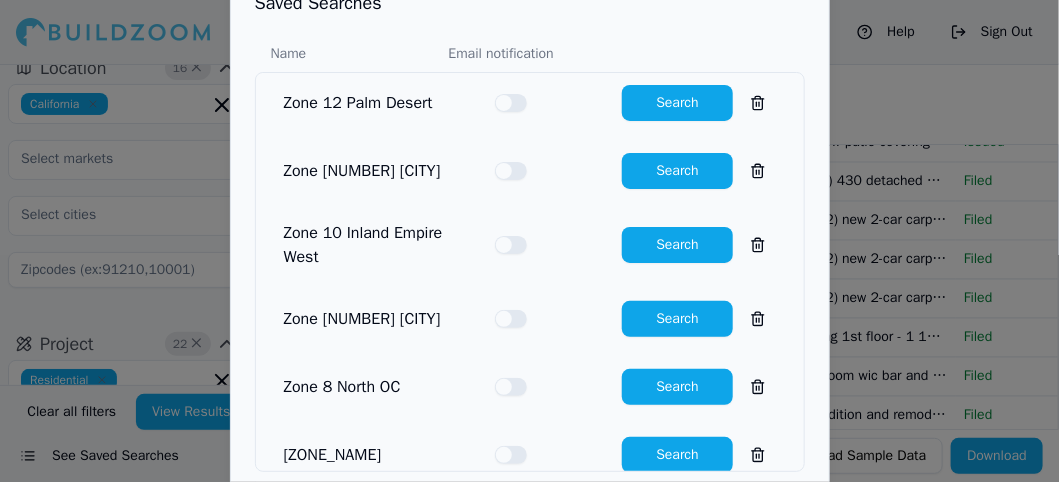 scroll, scrollTop: 528, scrollLeft: 0, axis: vertical 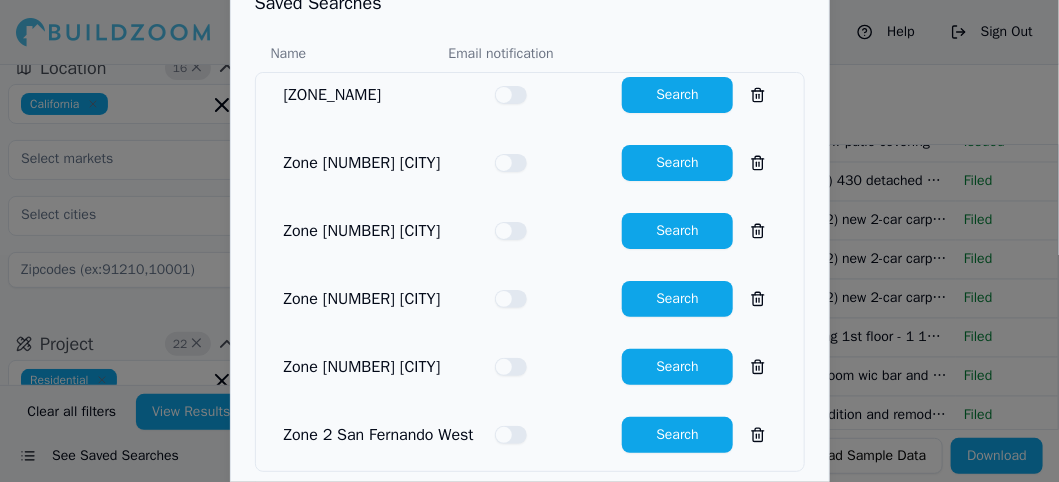 click on "Search" at bounding box center (677, 163) 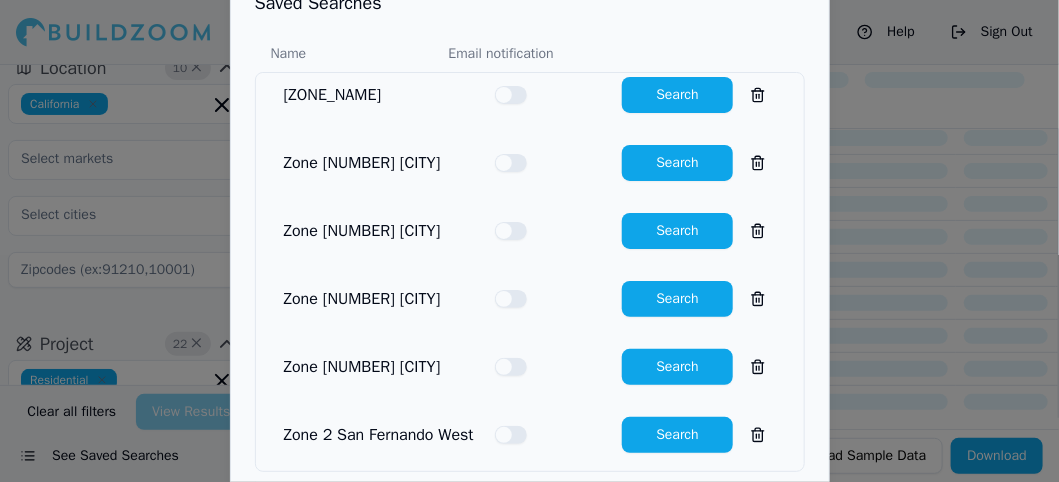 scroll, scrollTop: 163, scrollLeft: 0, axis: vertical 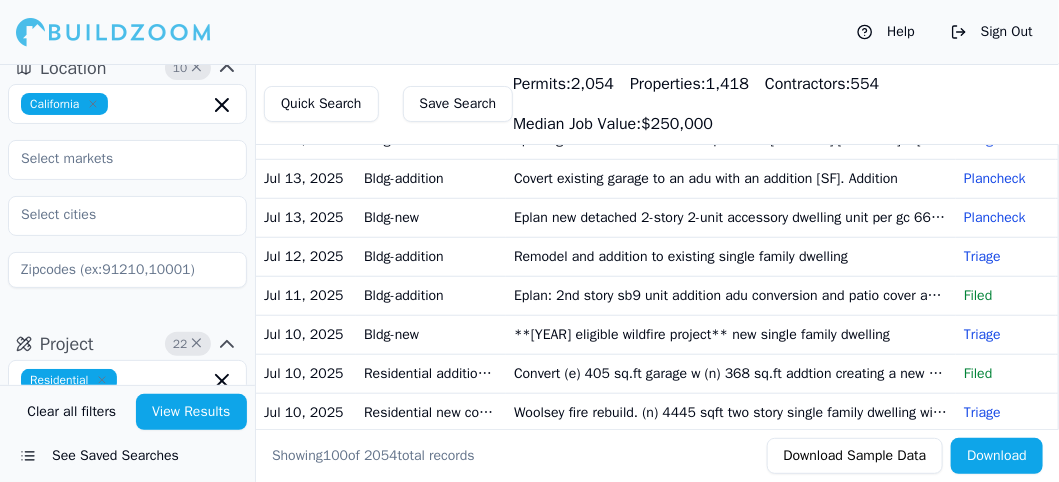 click on "Two story addition and interior remodel to existing two story single family residence" at bounding box center [731, -485] 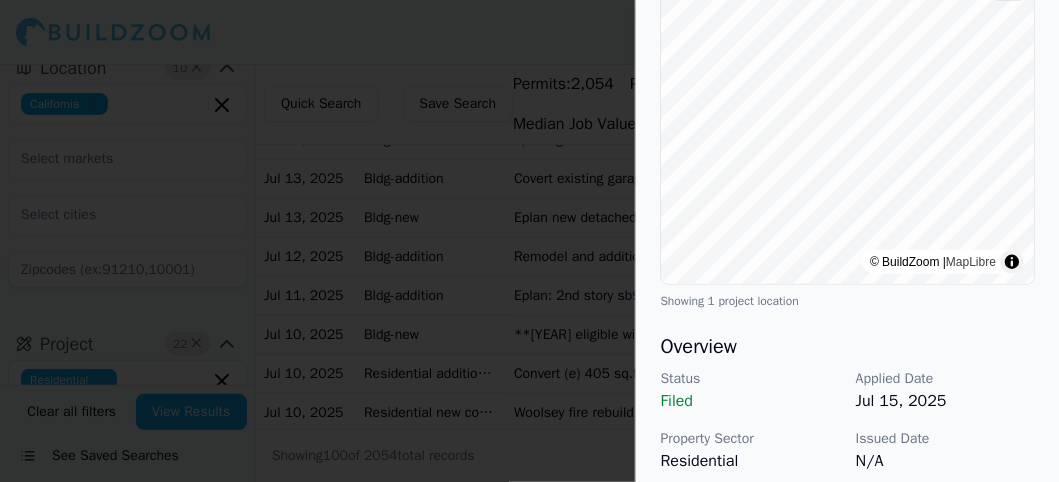 scroll, scrollTop: 0, scrollLeft: 0, axis: both 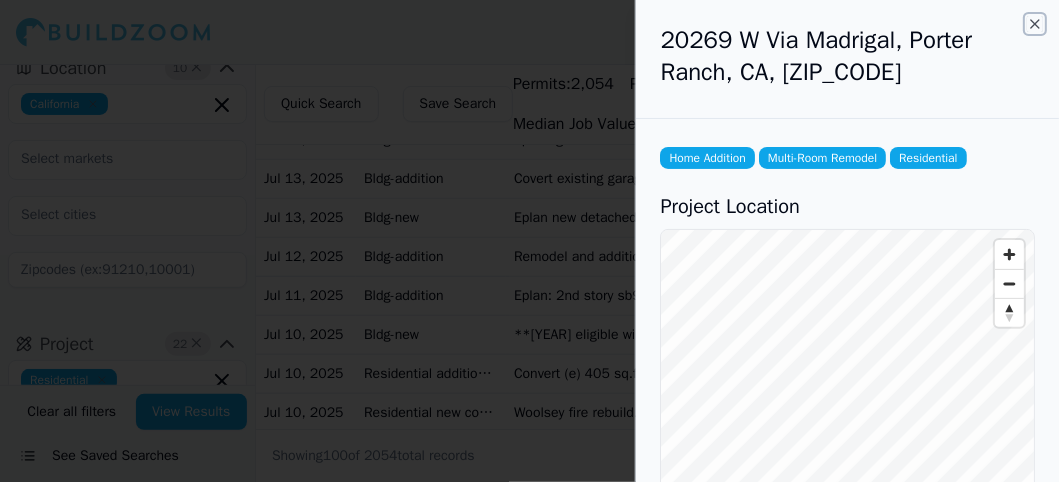 click 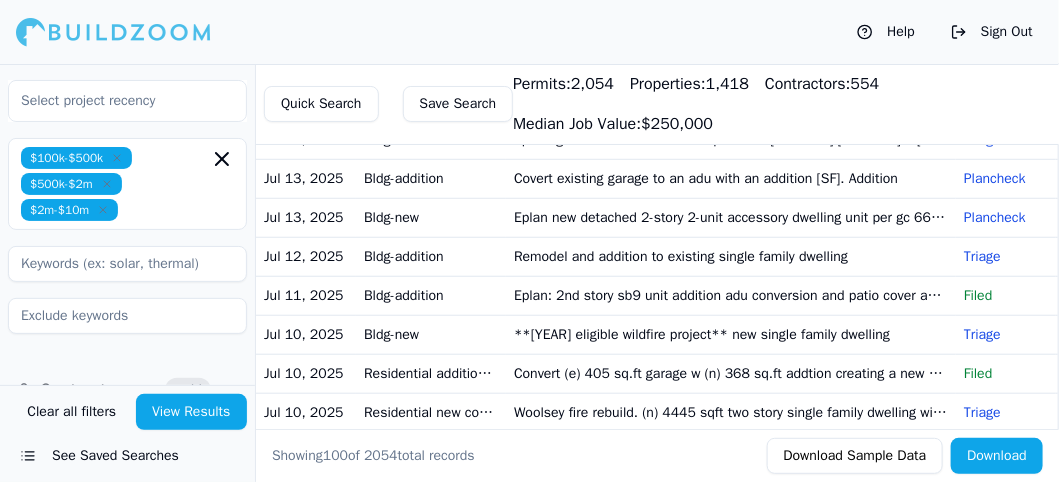 scroll, scrollTop: 793, scrollLeft: 0, axis: vertical 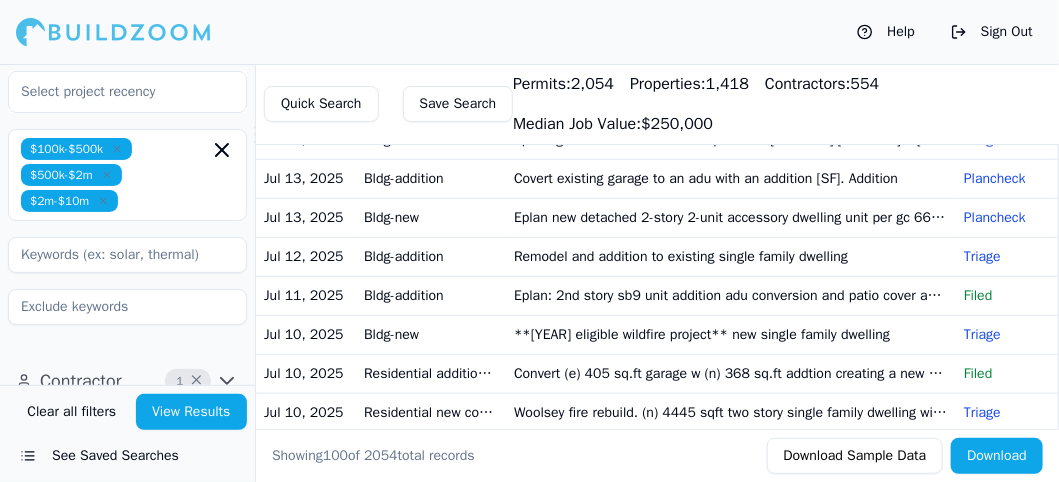 click 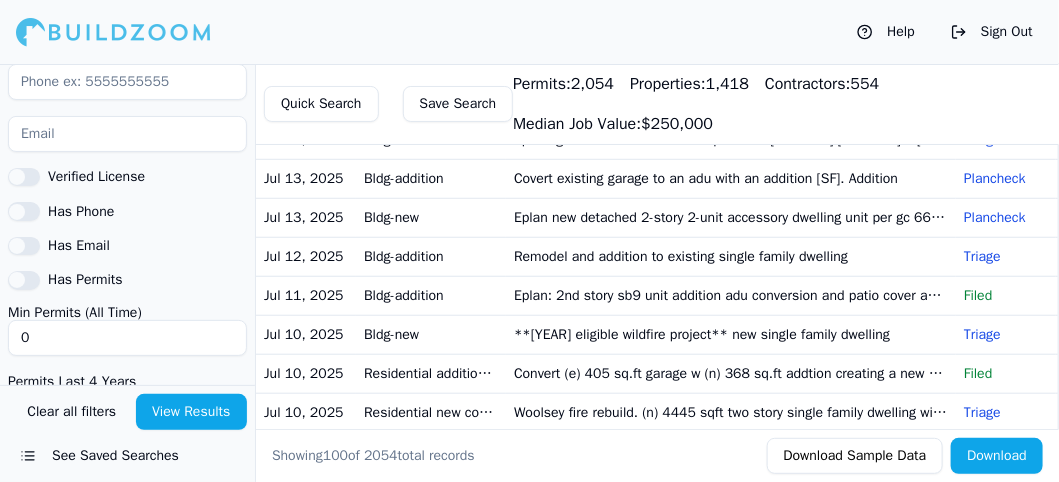 scroll, scrollTop: 1470, scrollLeft: 0, axis: vertical 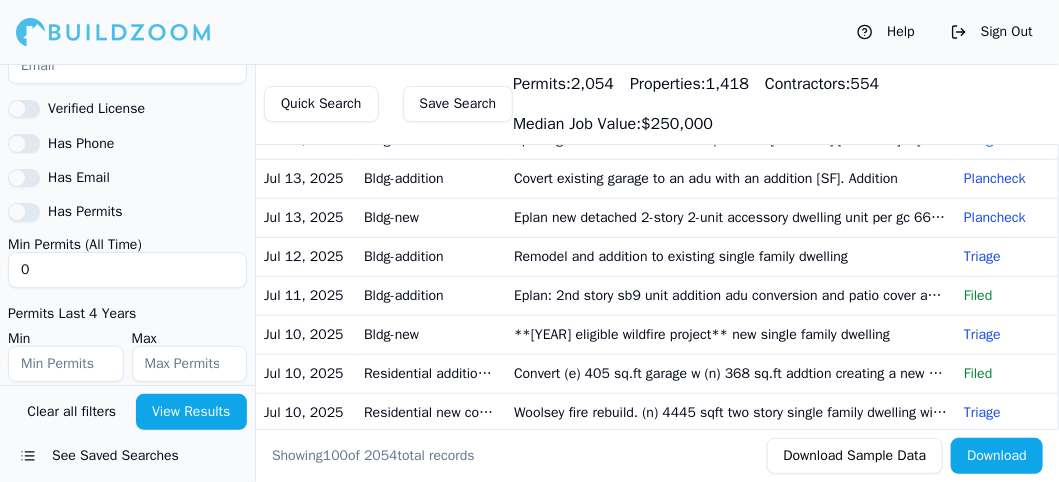 click on "0" at bounding box center (127, 270) 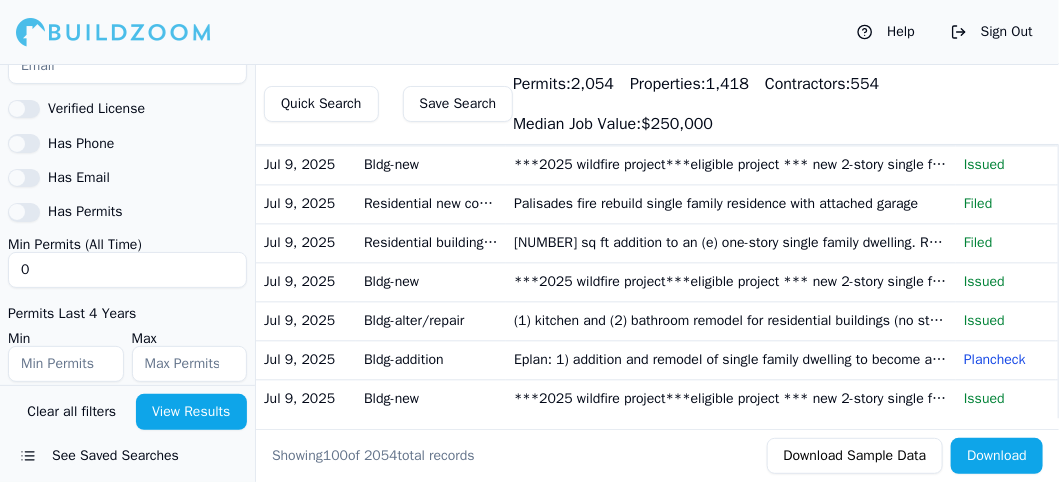 scroll, scrollTop: 3886, scrollLeft: 0, axis: vertical 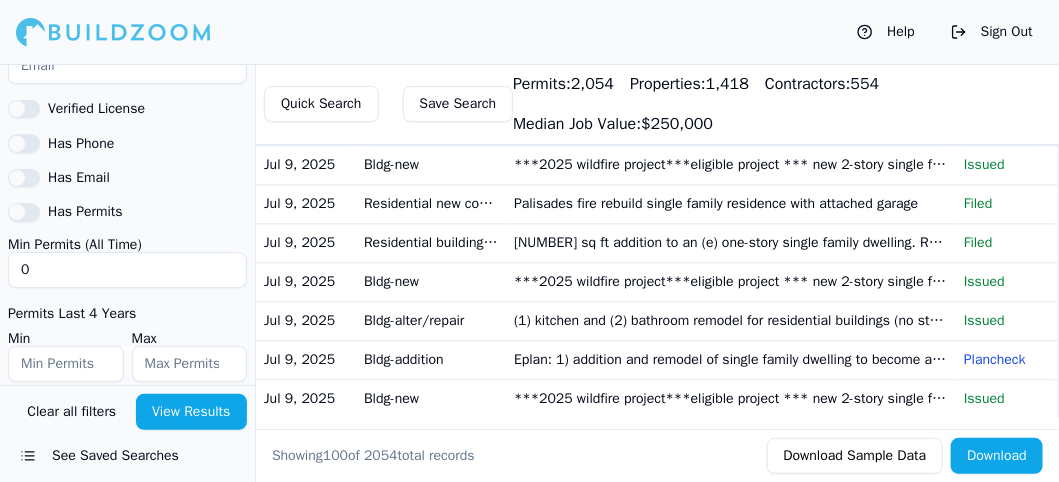 click on "**[YEAR] eligible wildfire project** new single family dwelling" at bounding box center (731, -577) 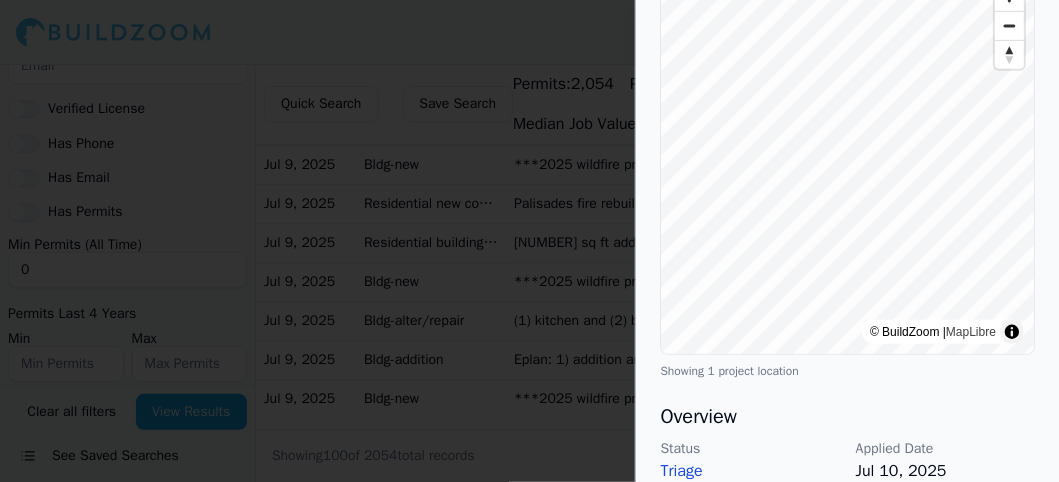 scroll, scrollTop: 0, scrollLeft: 0, axis: both 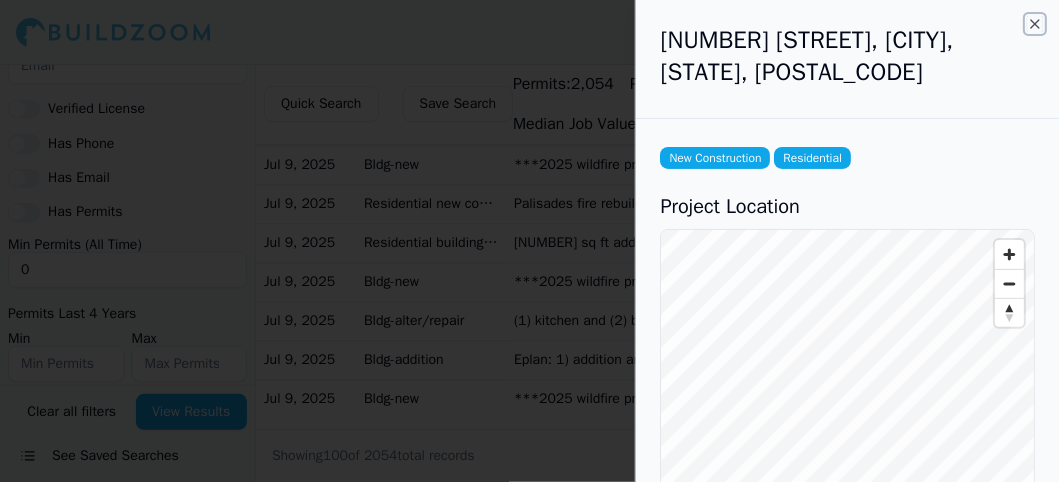 click 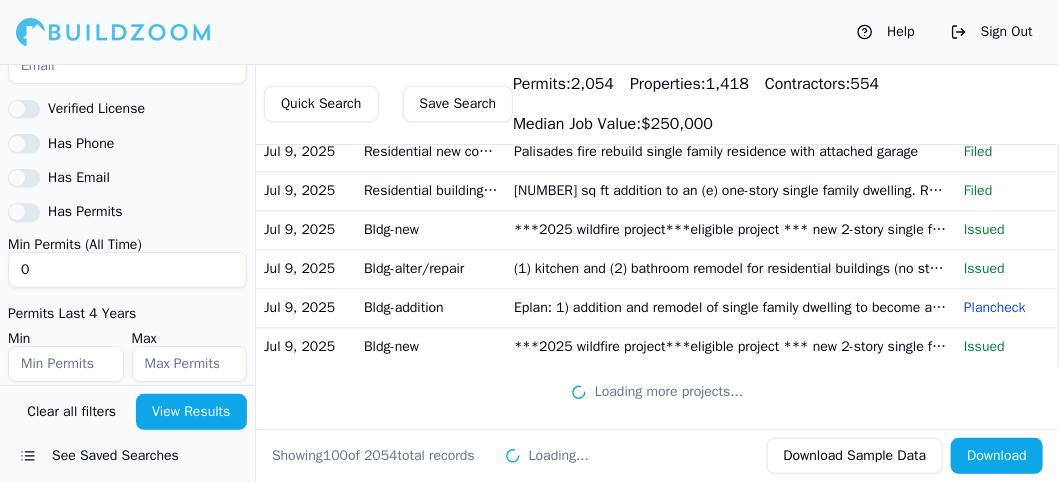 scroll, scrollTop: 4586, scrollLeft: 0, axis: vertical 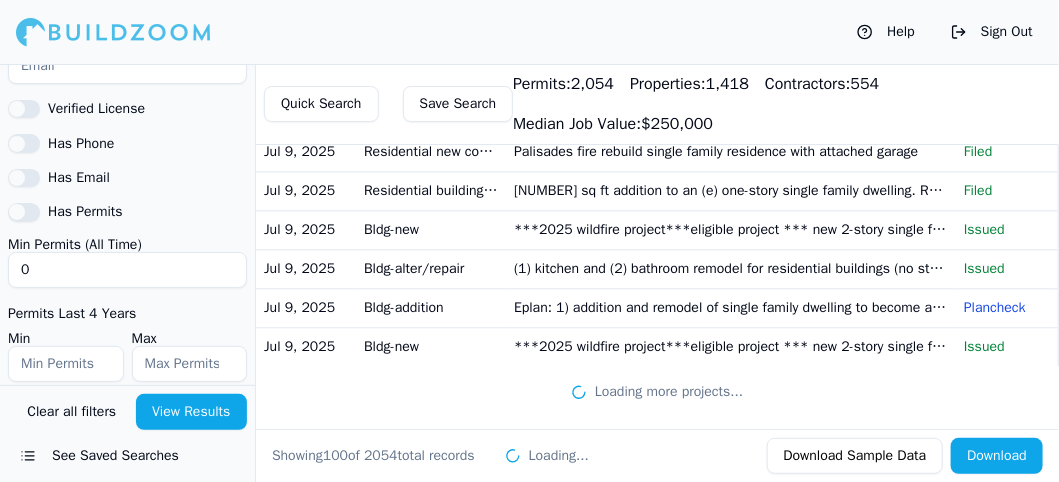 click on "***2025 wildfire project***eligible project *** new 2-story single family dwelling with attached 2-car garage fully sprinkled nfpa 13-d ---1 of 2---" at bounding box center [731, -83] 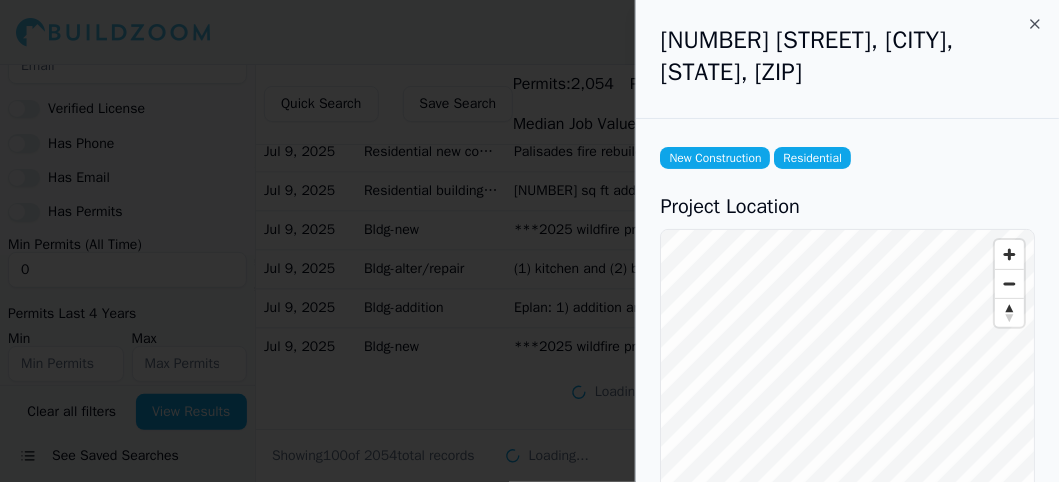scroll, scrollTop: 924, scrollLeft: 0, axis: vertical 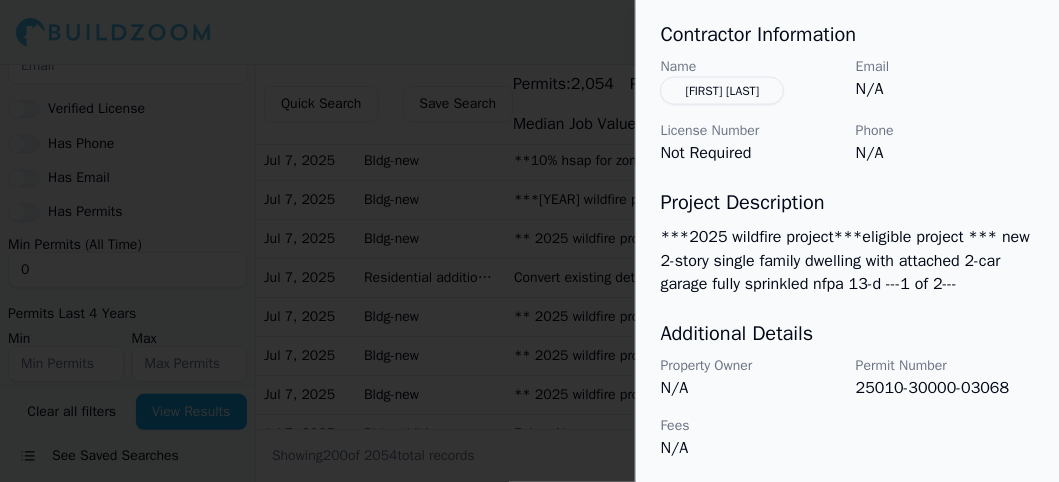 click on "[FIRST] [LAST]" at bounding box center [722, 91] 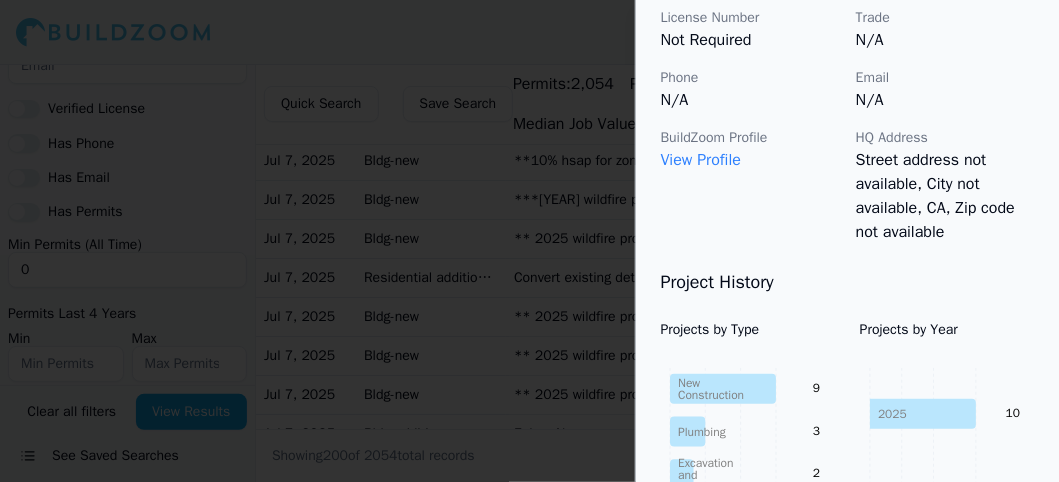 scroll, scrollTop: 0, scrollLeft: 0, axis: both 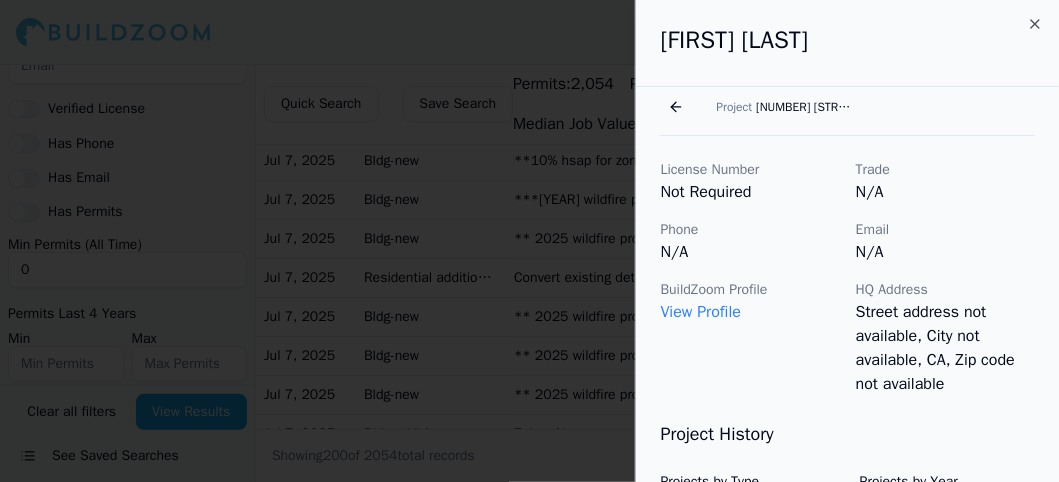 click on "View Profile" at bounding box center [700, 312] 